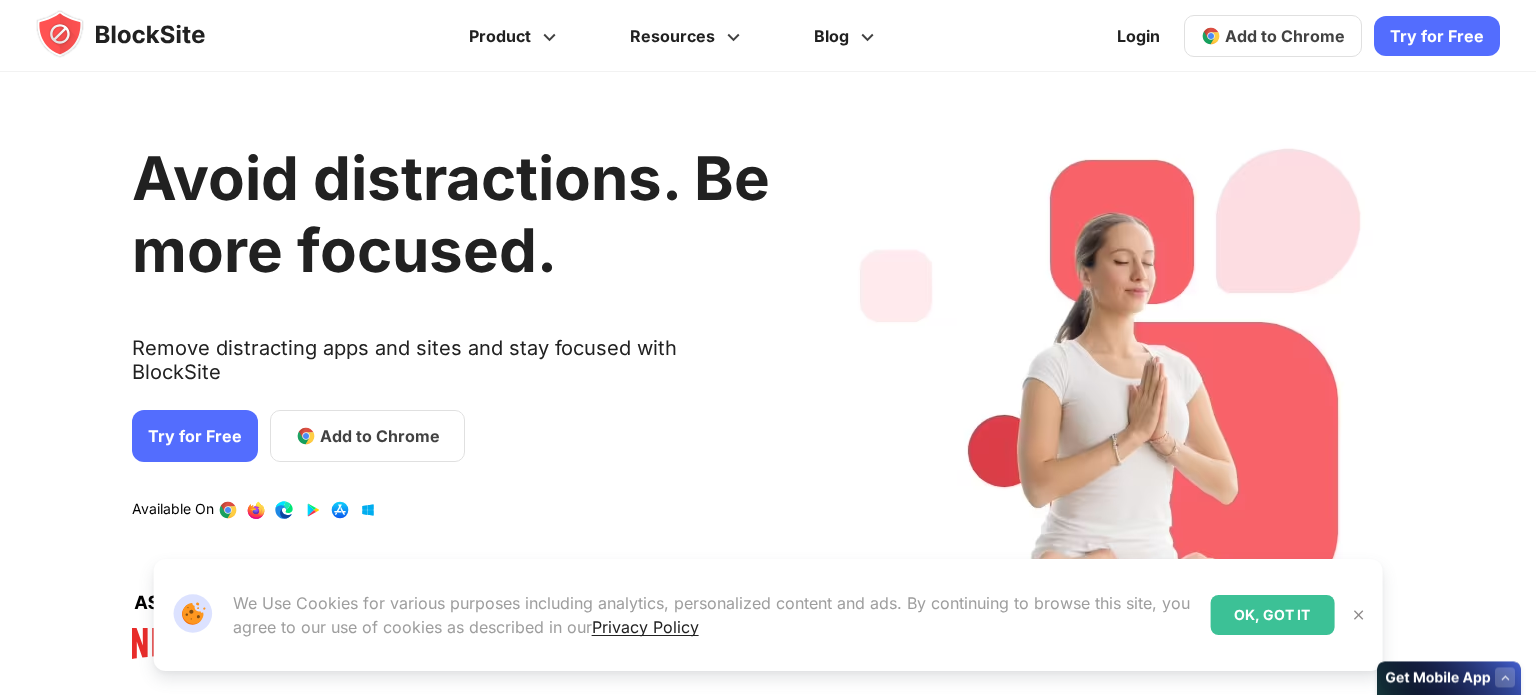 scroll, scrollTop: 0, scrollLeft: 0, axis: both 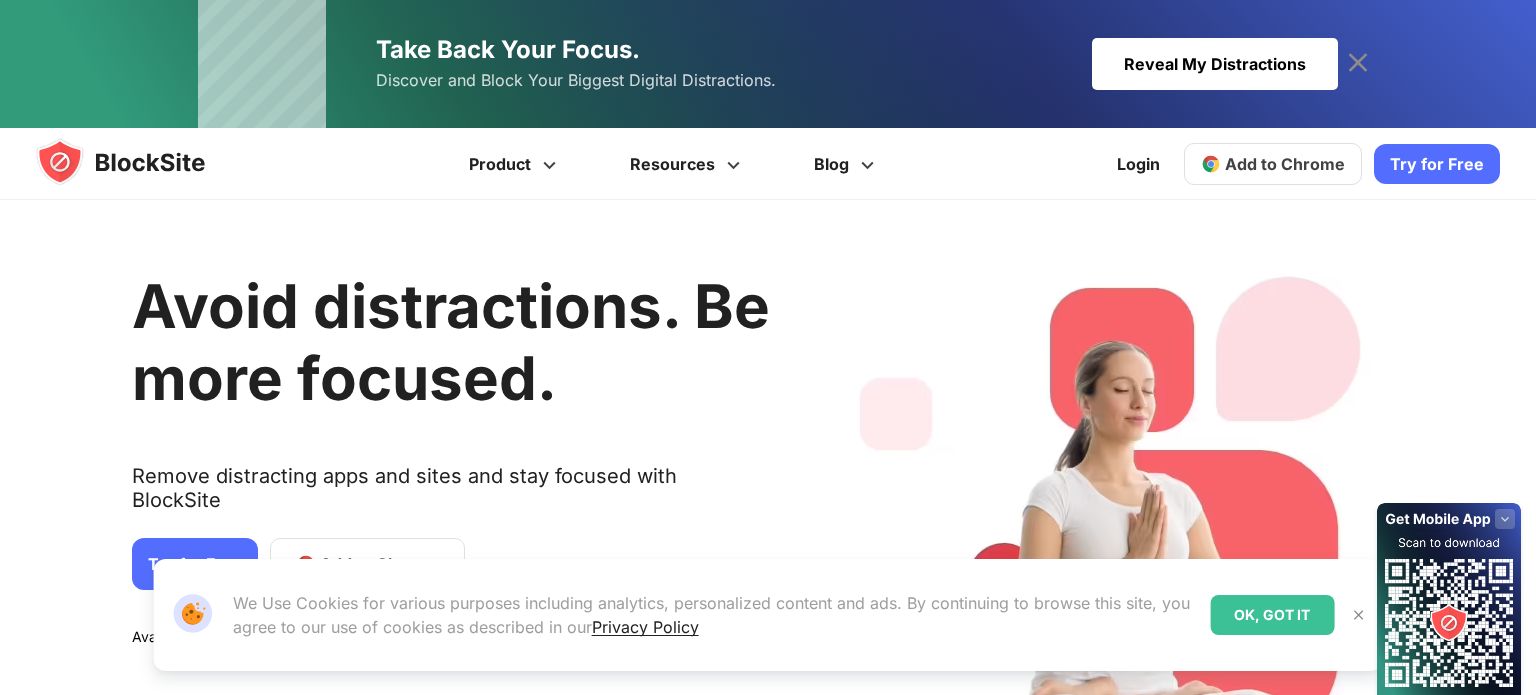 click on "Our Website uses cookies
We Use Cookies for various purposes including analytics, personalized content and ads. By continuing to browse this site, you agree to our use of cookies as described in our  Privacy Policy
OK, GOT IT" at bounding box center [768, 615] 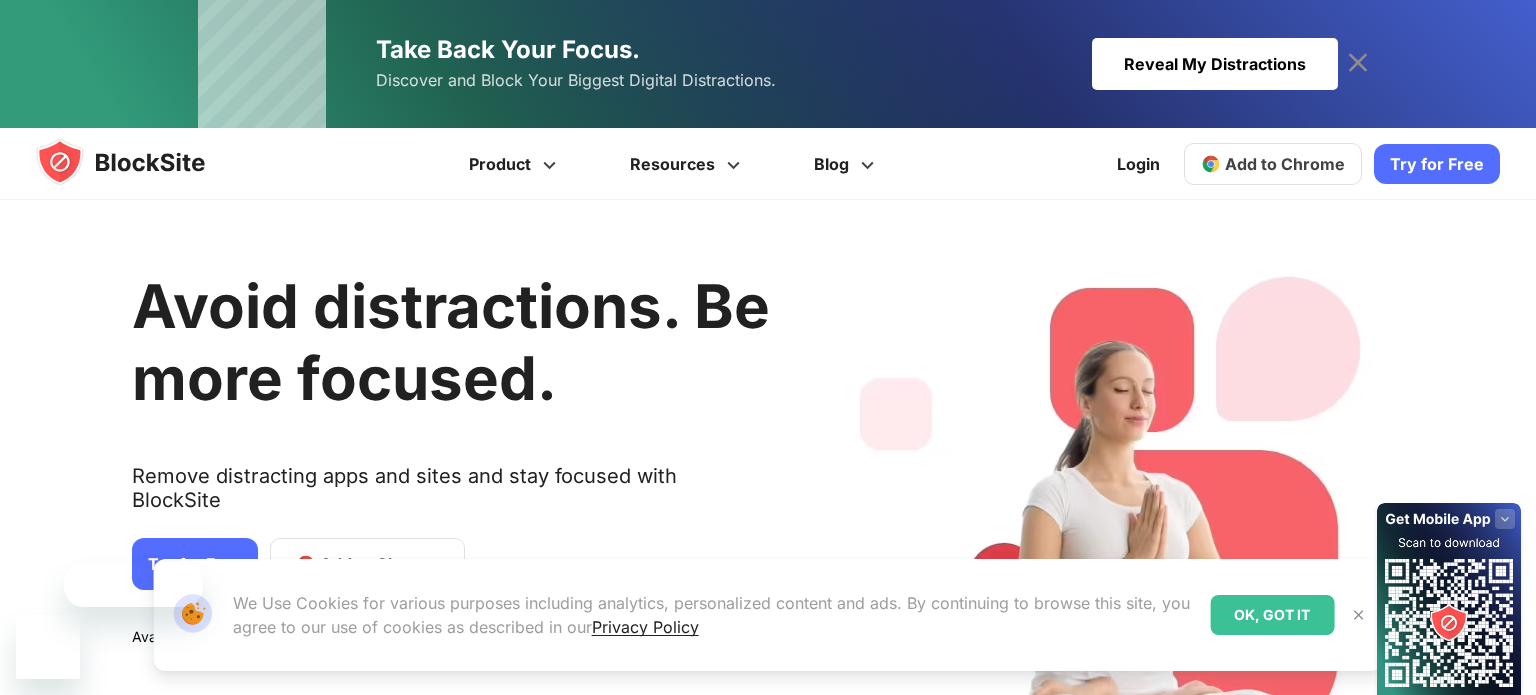 scroll, scrollTop: 0, scrollLeft: 0, axis: both 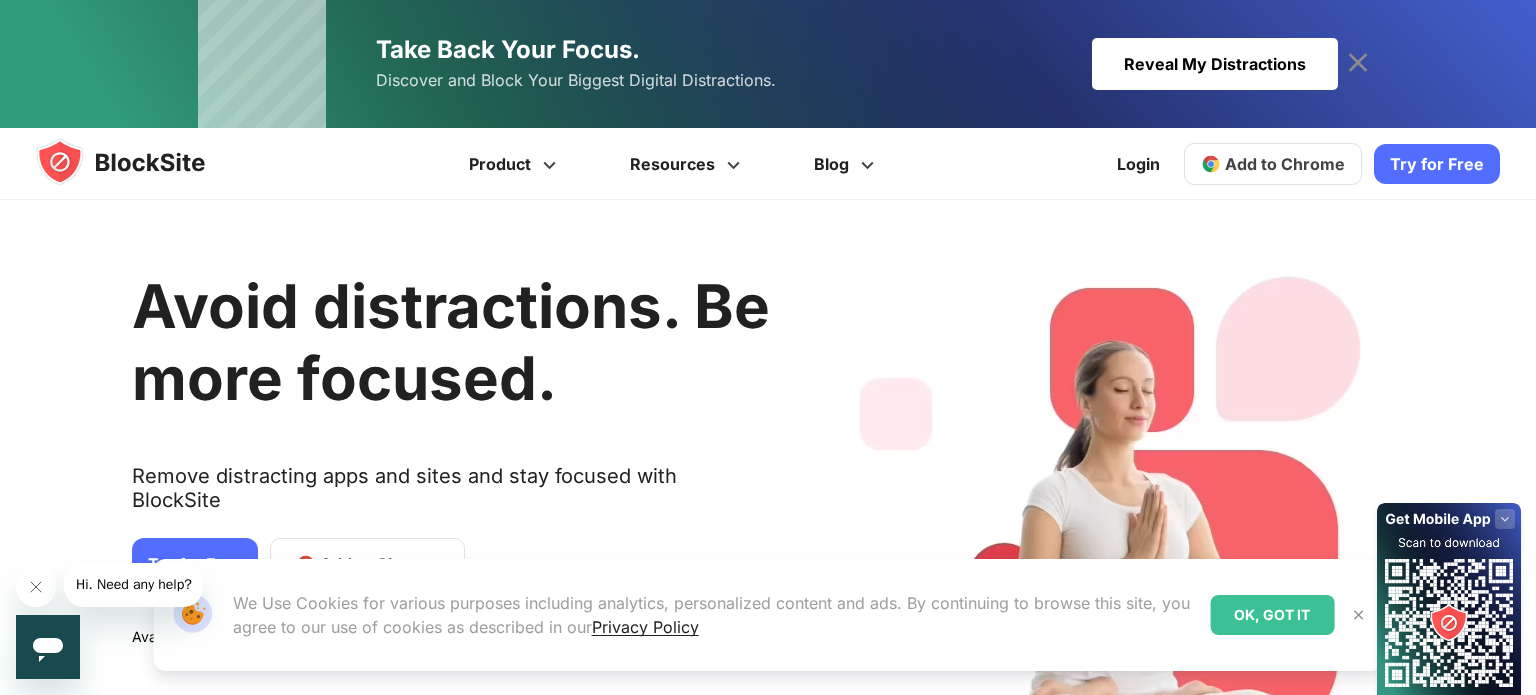 click on "OK, GOT IT" at bounding box center (1272, 615) 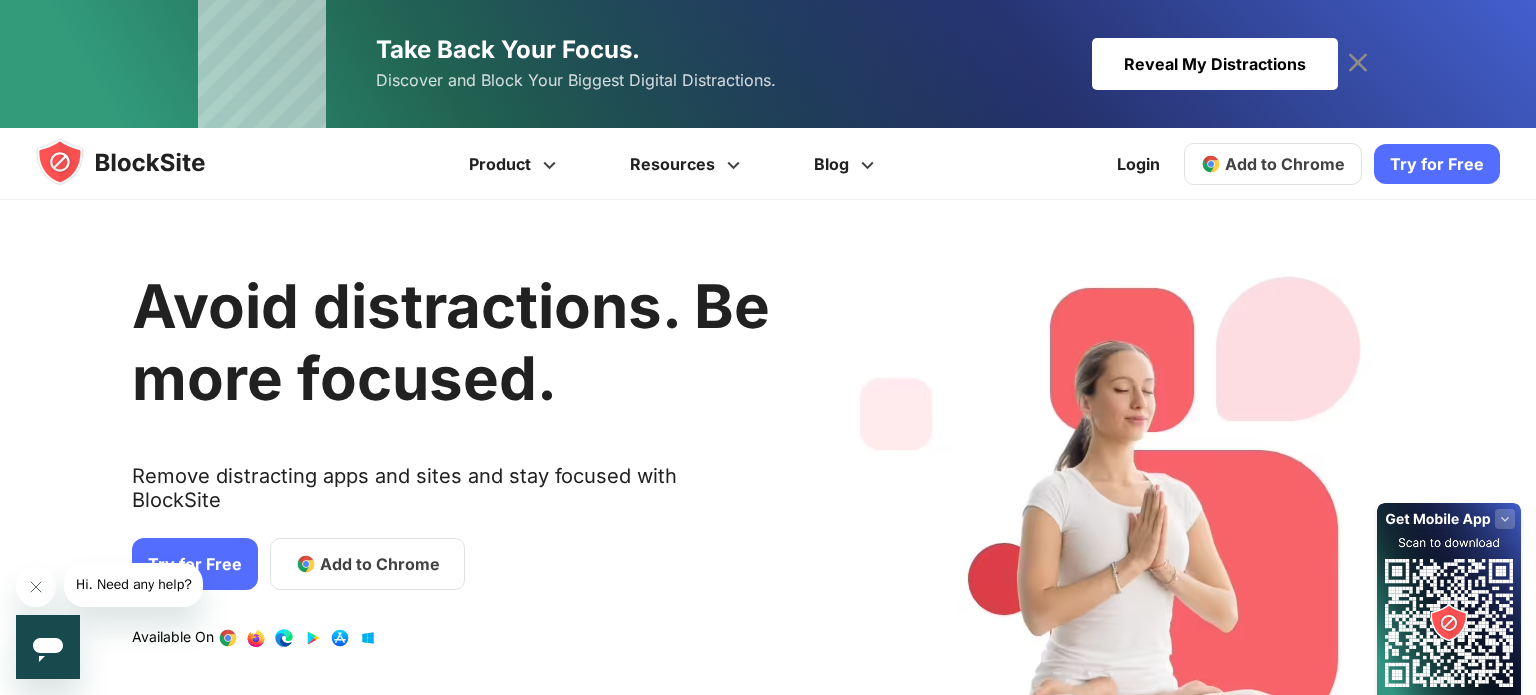 click on "Add to Chrome" at bounding box center [380, 564] 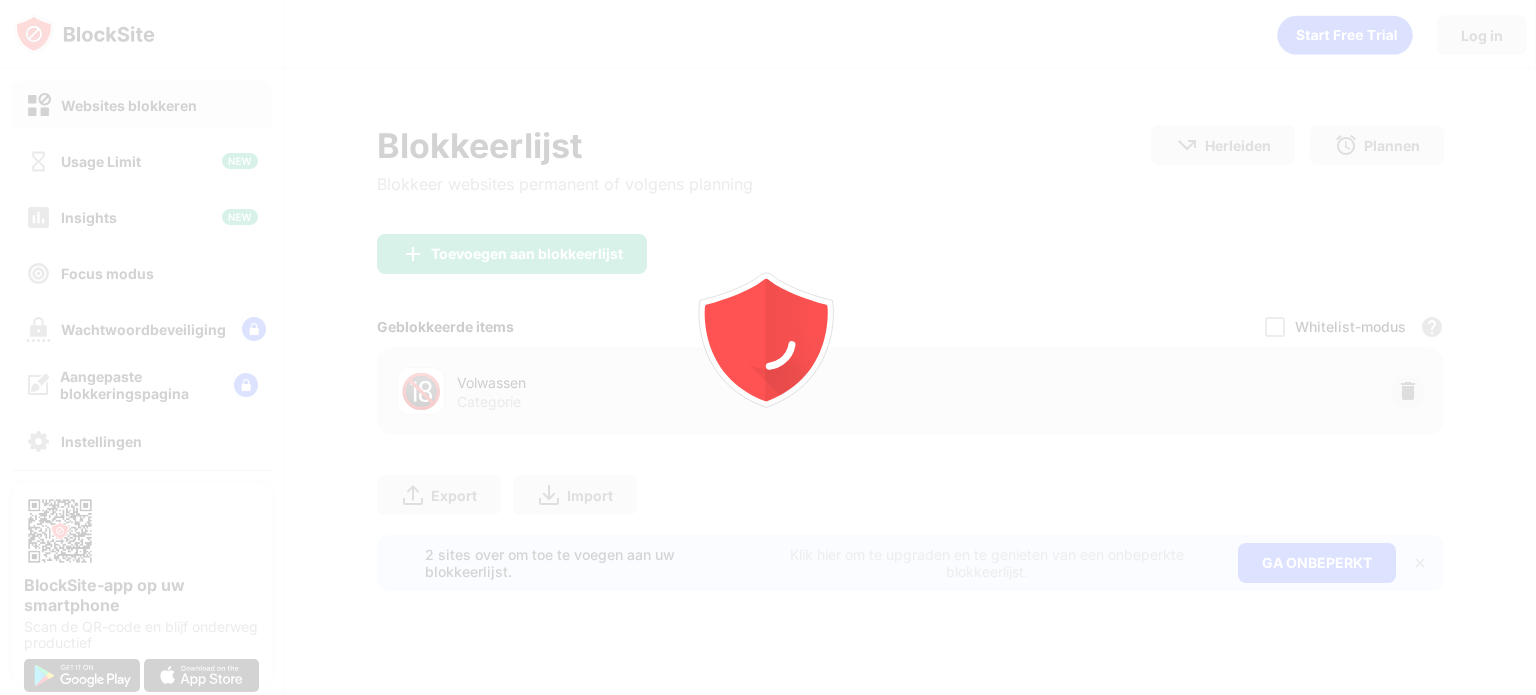 scroll, scrollTop: 0, scrollLeft: 0, axis: both 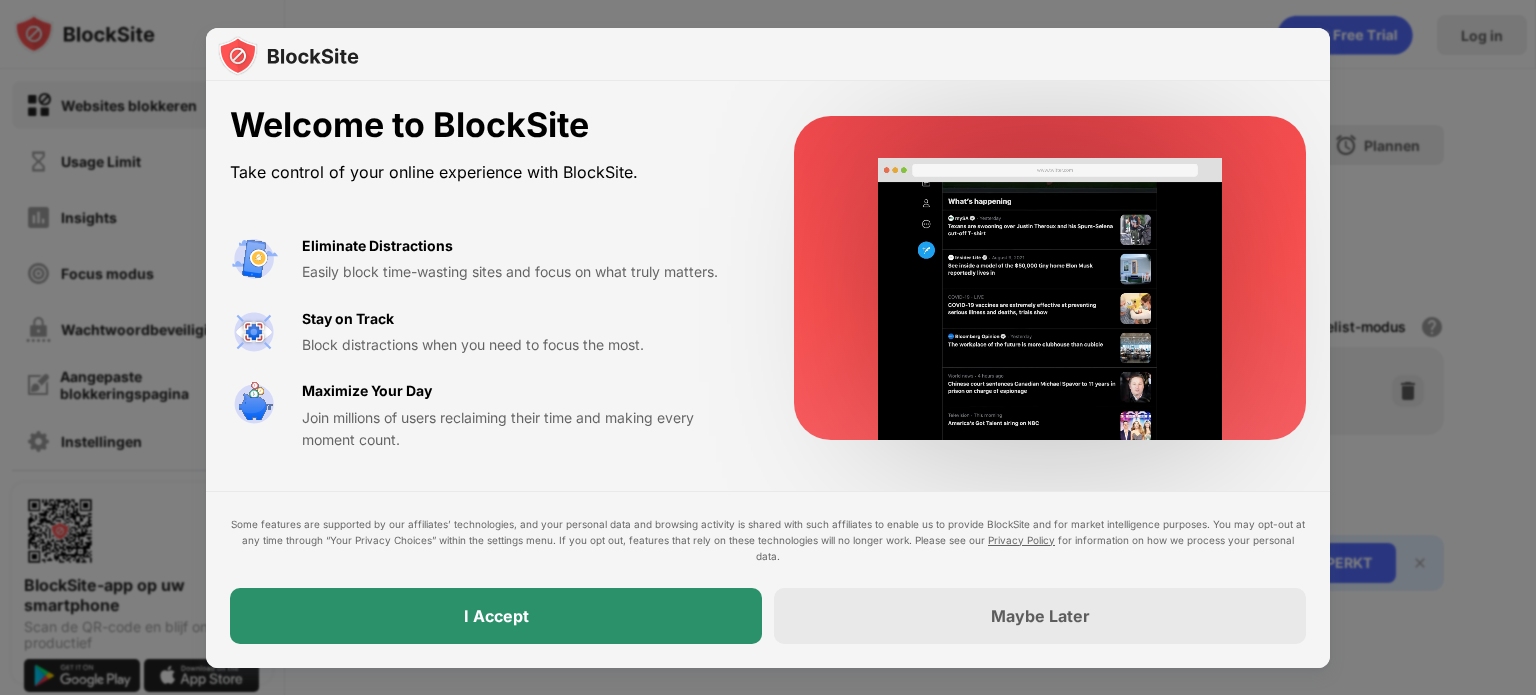 click on "I Accept" at bounding box center (496, 616) 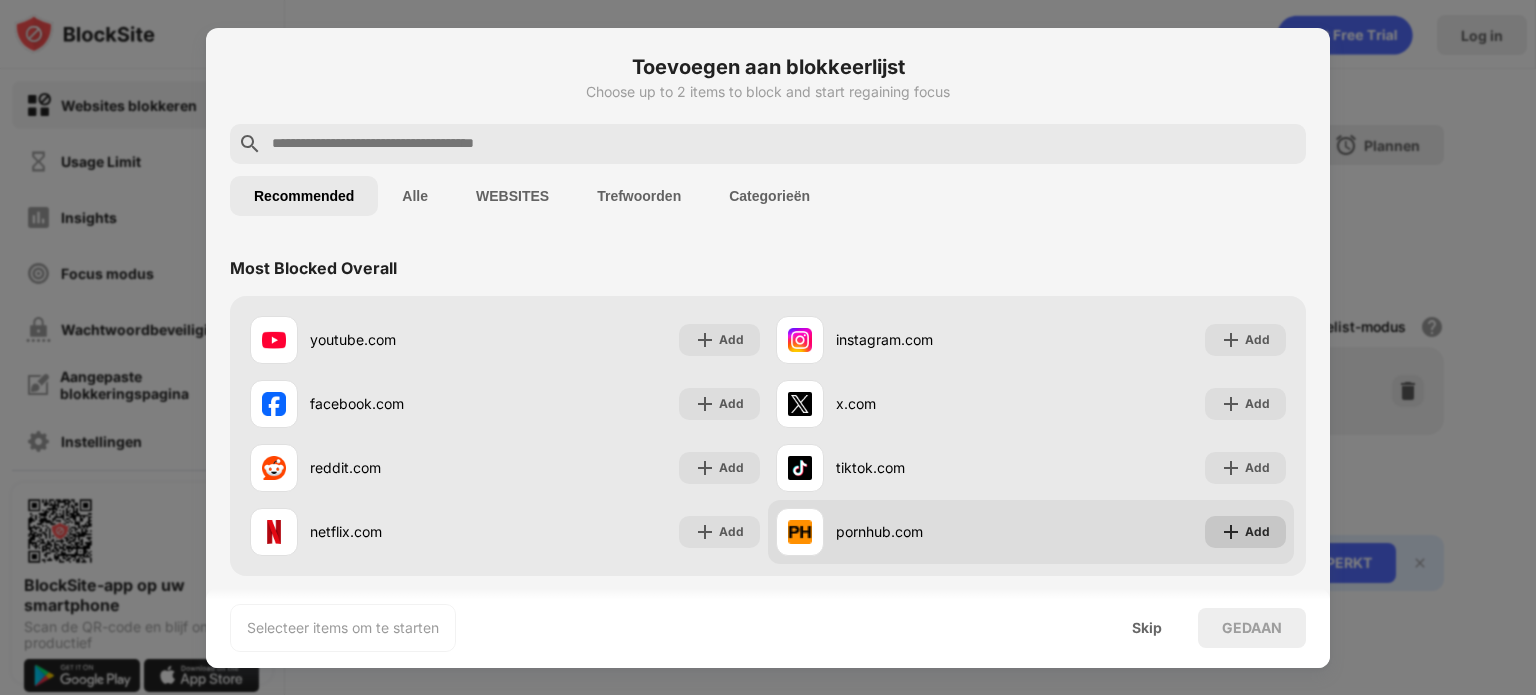 click on "Add" at bounding box center [1245, 532] 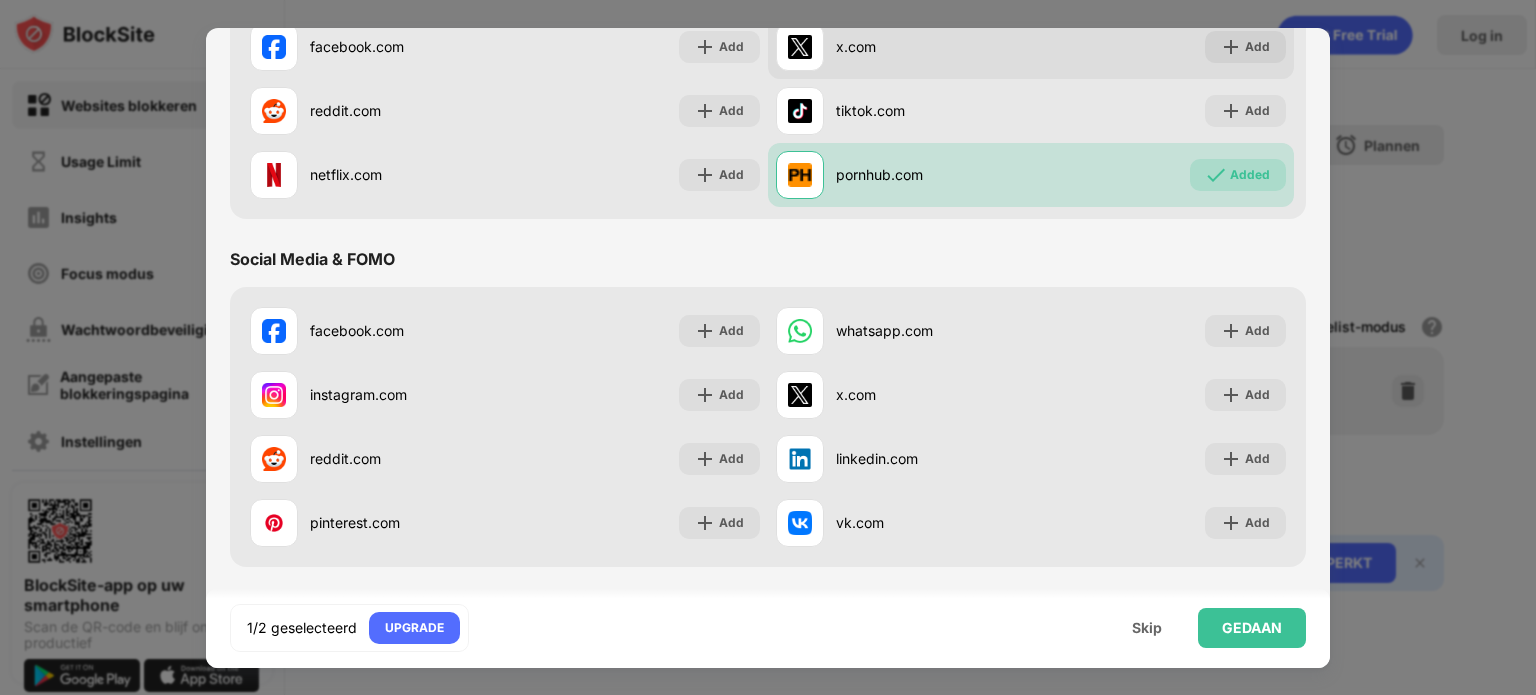 scroll, scrollTop: 360, scrollLeft: 0, axis: vertical 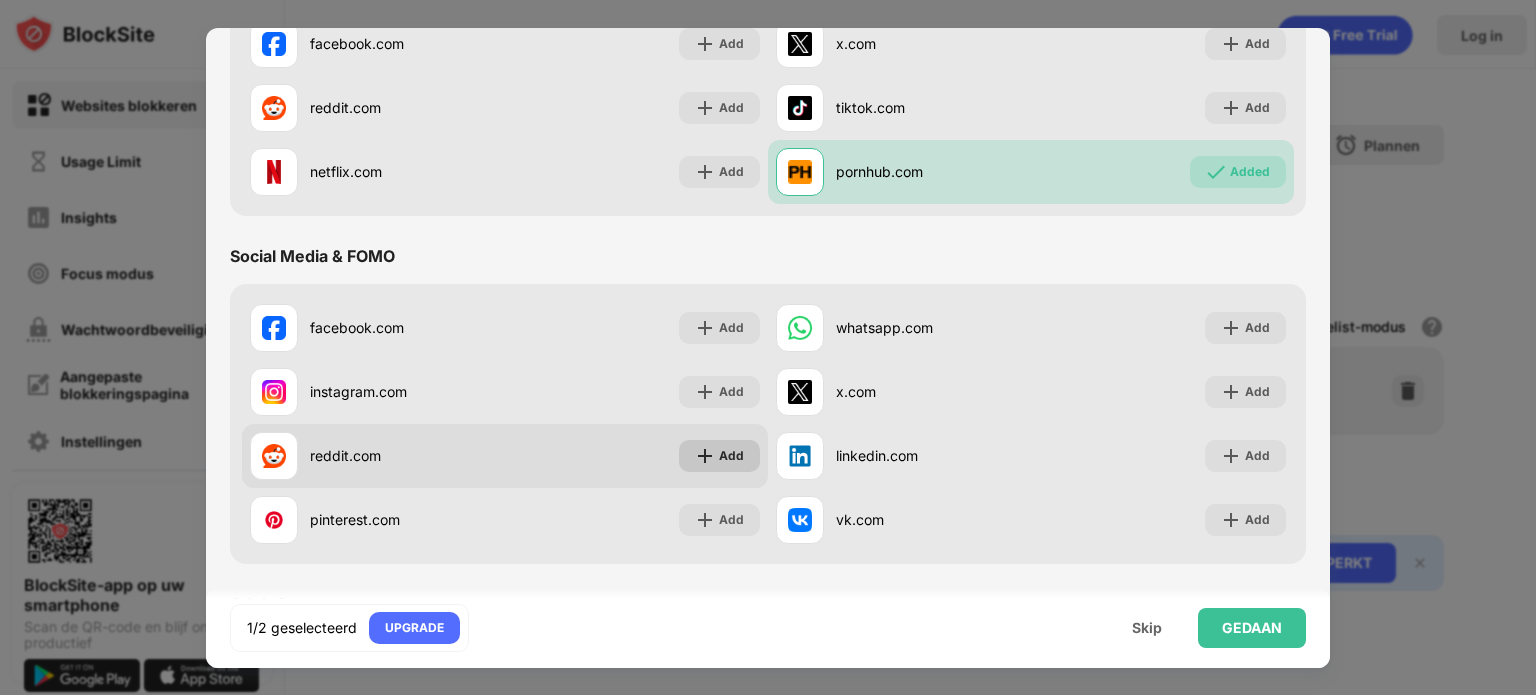 click on "Add" at bounding box center (719, 456) 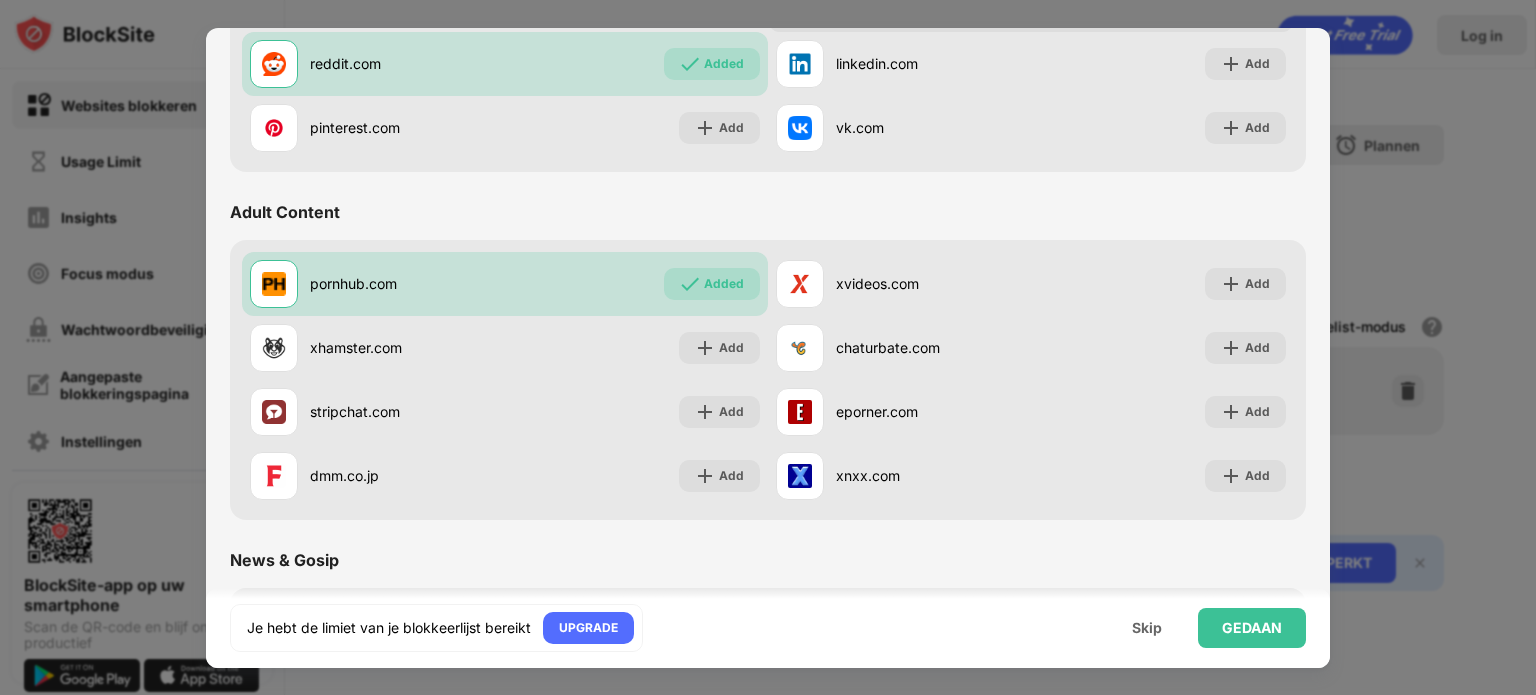 scroll, scrollTop: 760, scrollLeft: 0, axis: vertical 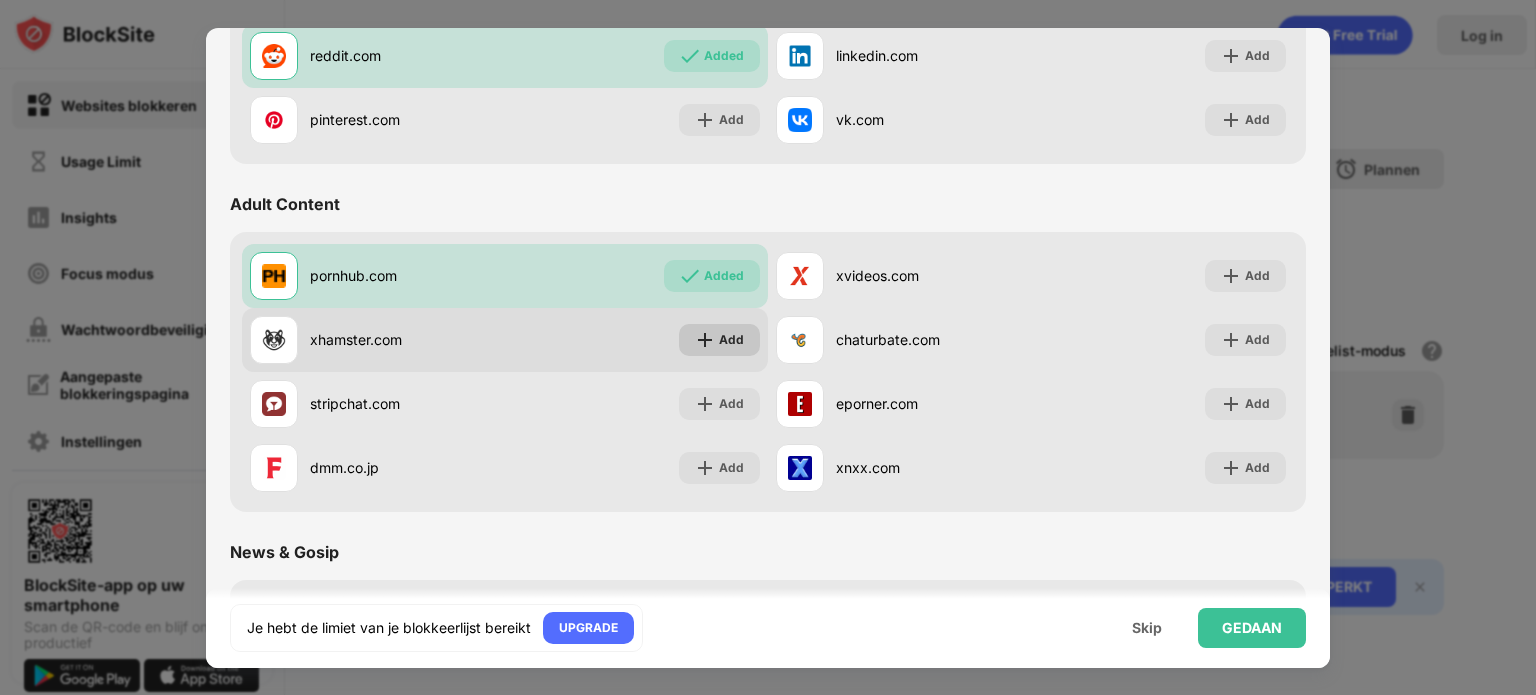 click on "Add" at bounding box center [719, 340] 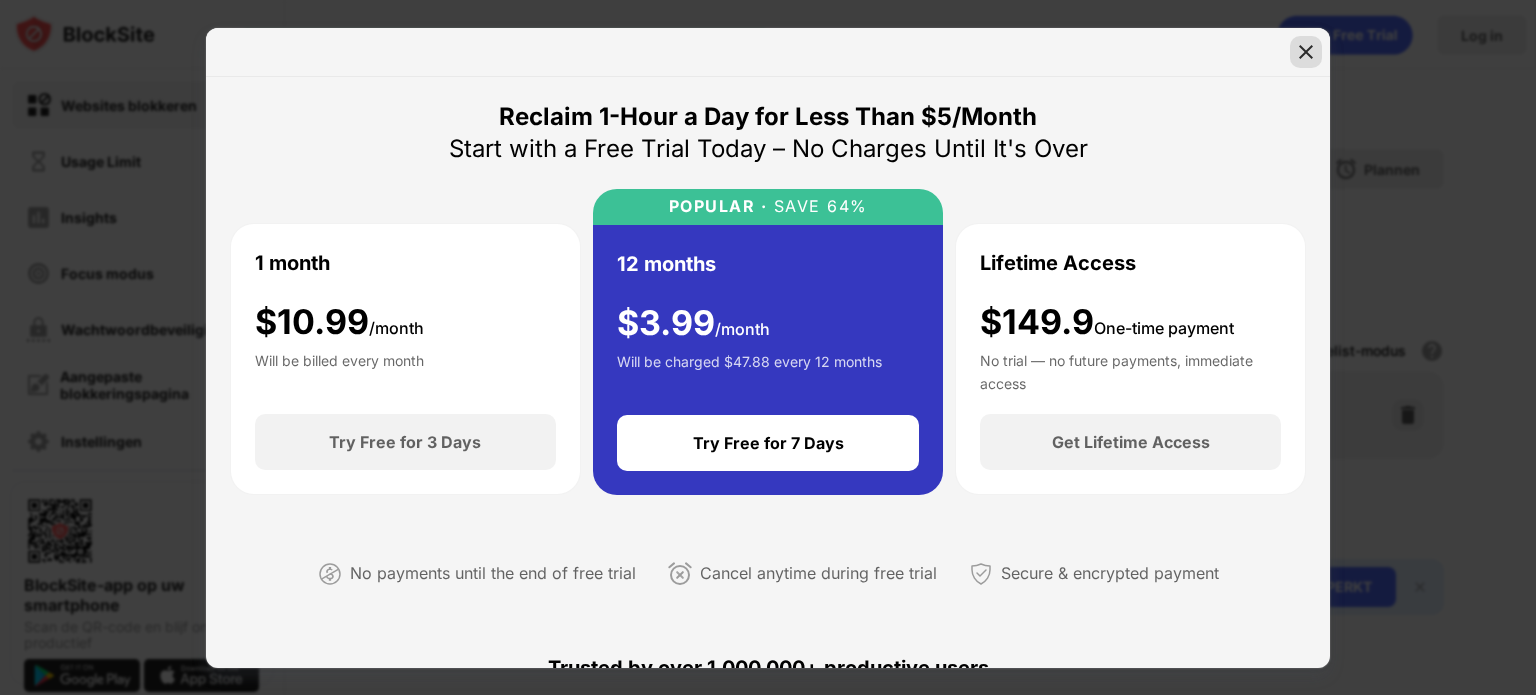 click at bounding box center (1306, 52) 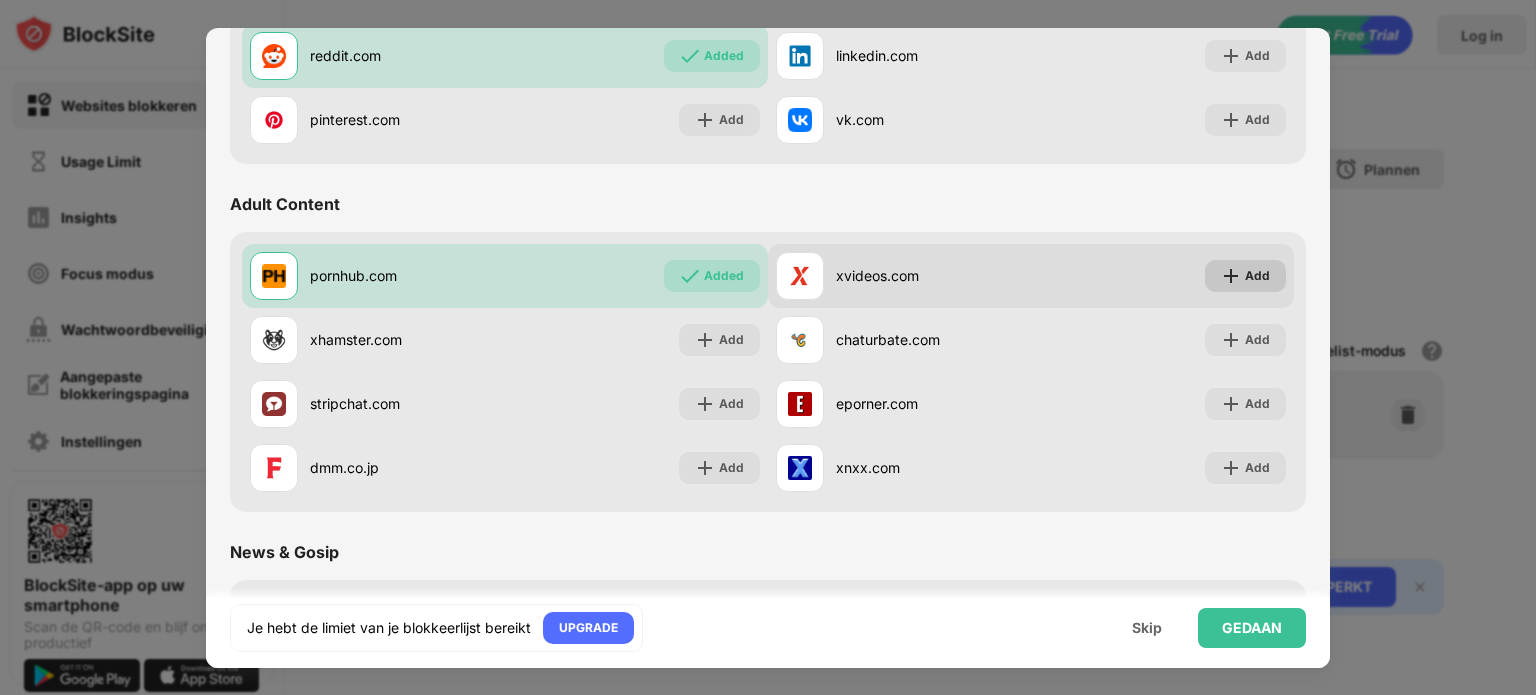 click on "Add" at bounding box center [1257, 276] 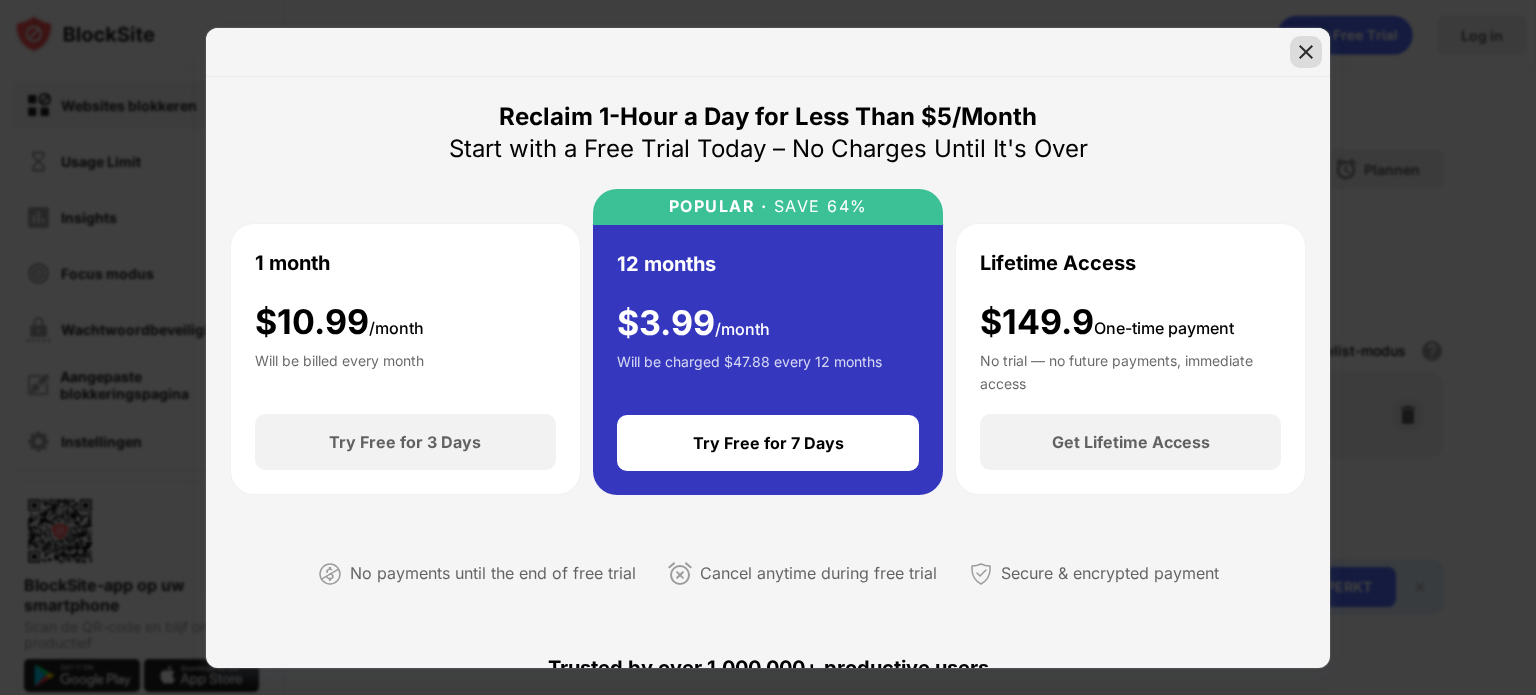 click at bounding box center (1306, 52) 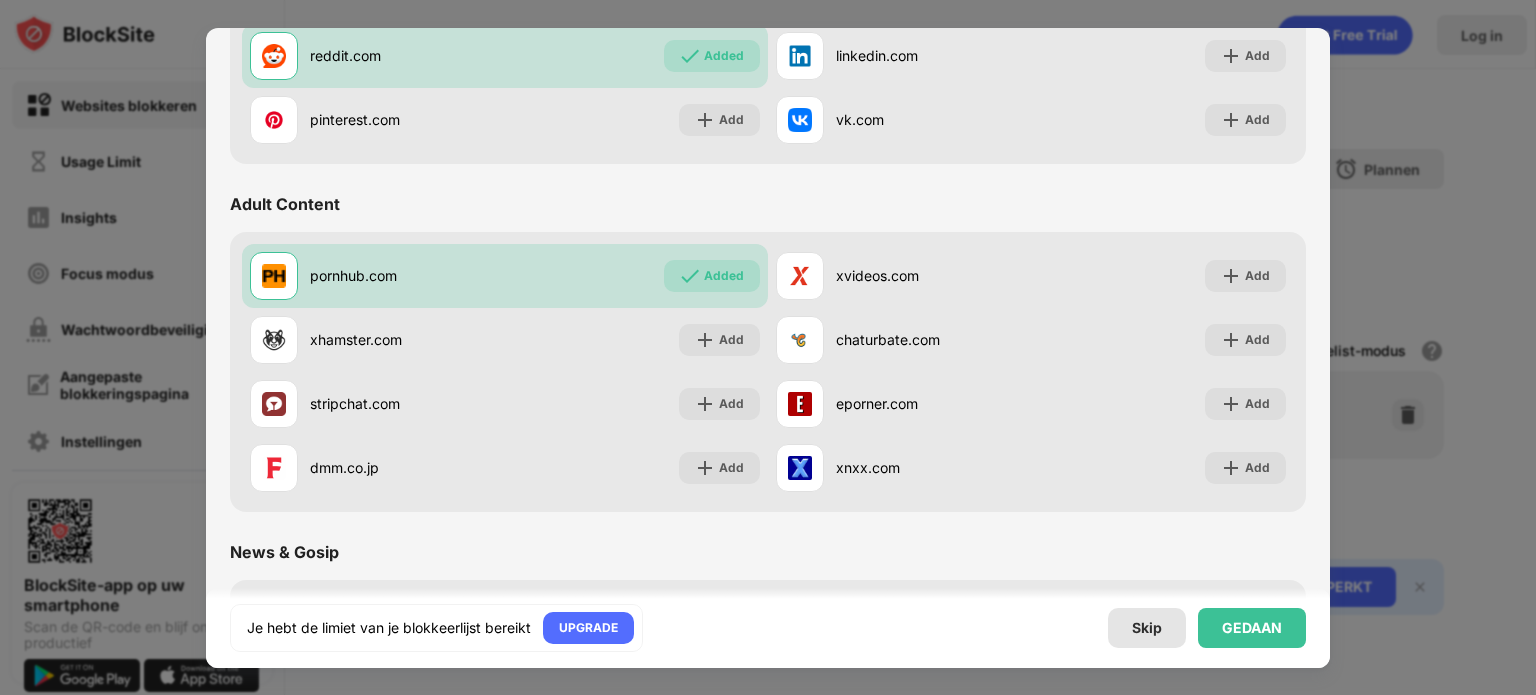 click on "Skip" at bounding box center [1147, 628] 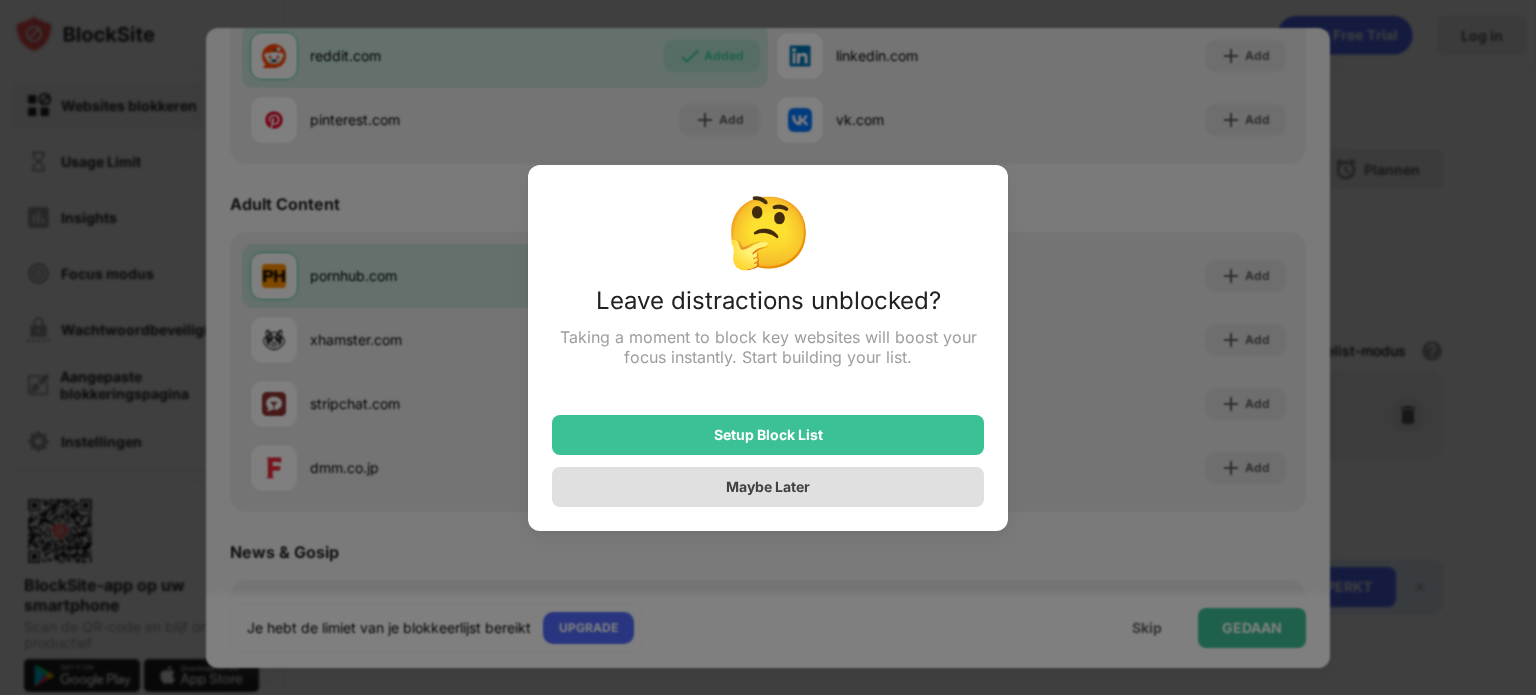 click on "Maybe Later" at bounding box center [768, 486] 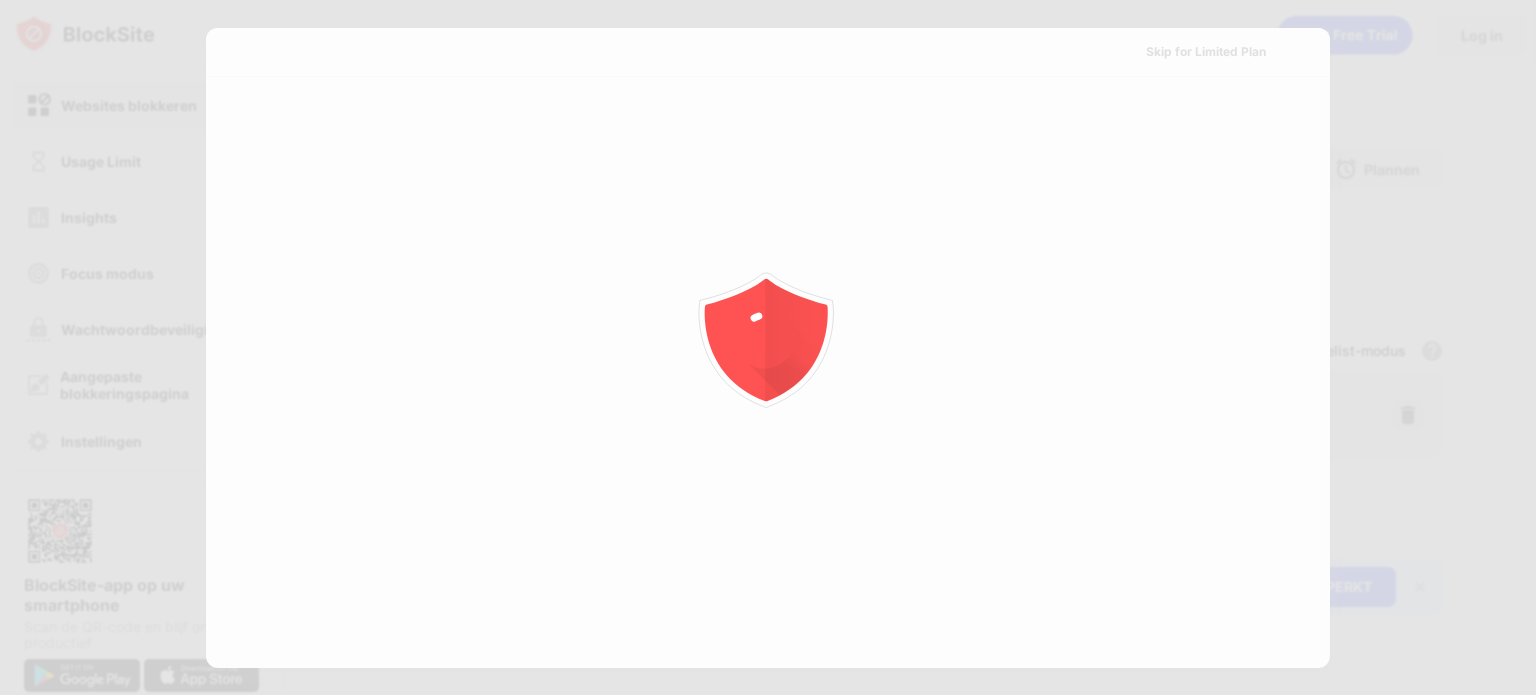 scroll, scrollTop: 0, scrollLeft: 0, axis: both 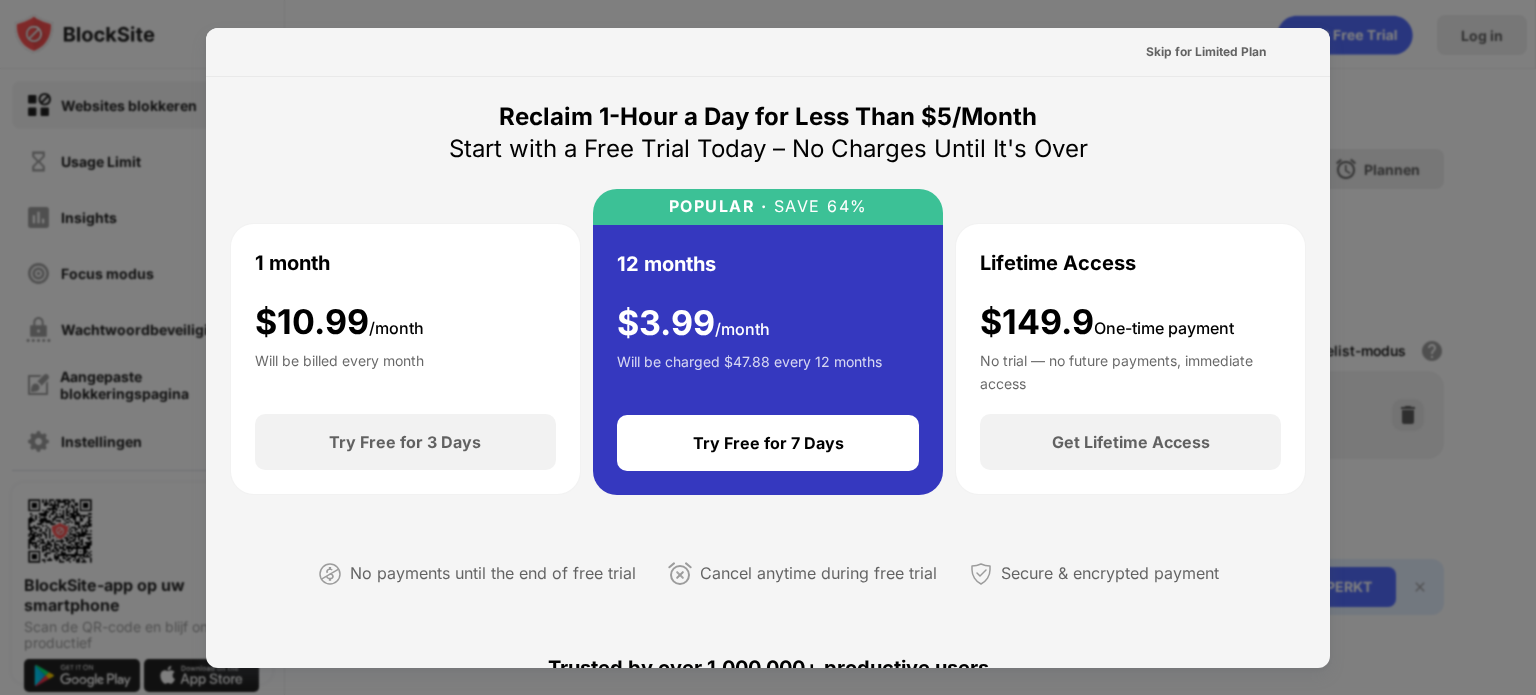 click at bounding box center (768, 347) 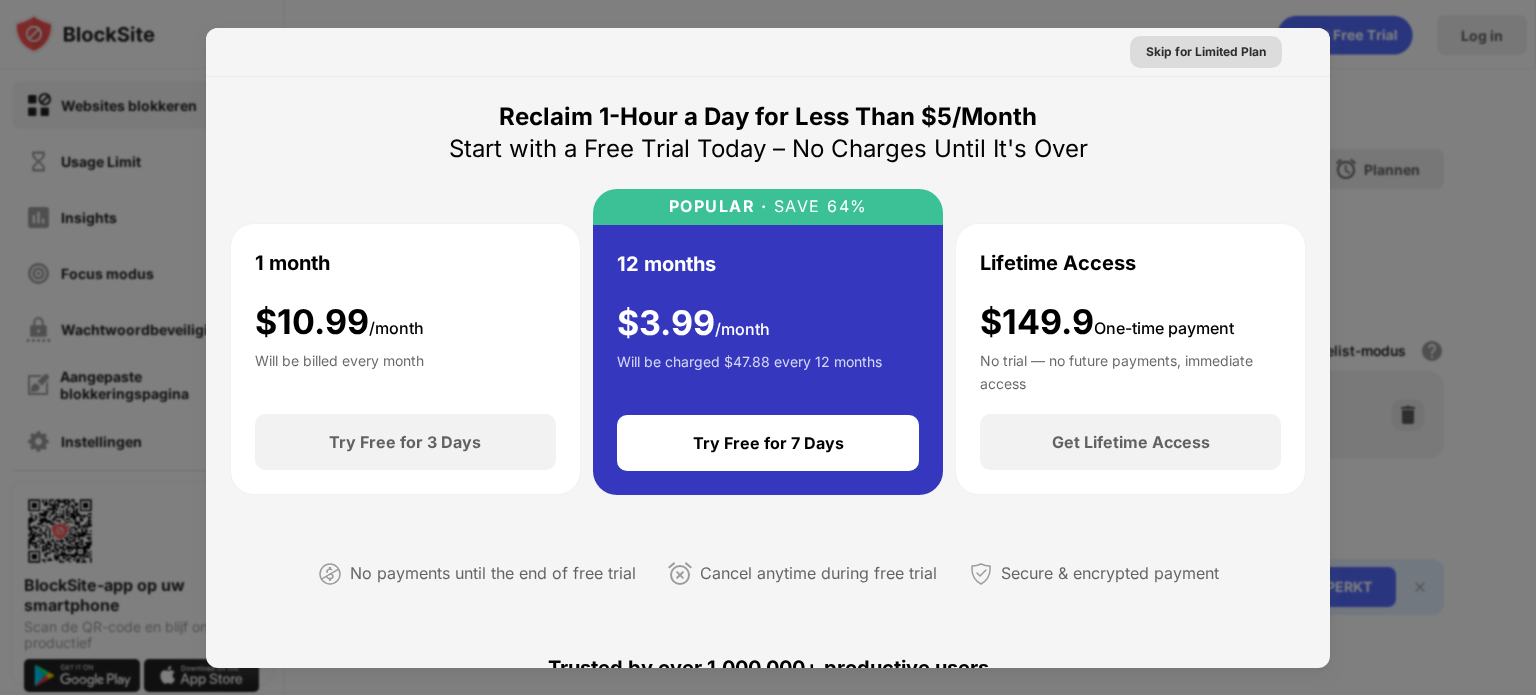 click on "Skip for Limited Plan" at bounding box center (1206, 52) 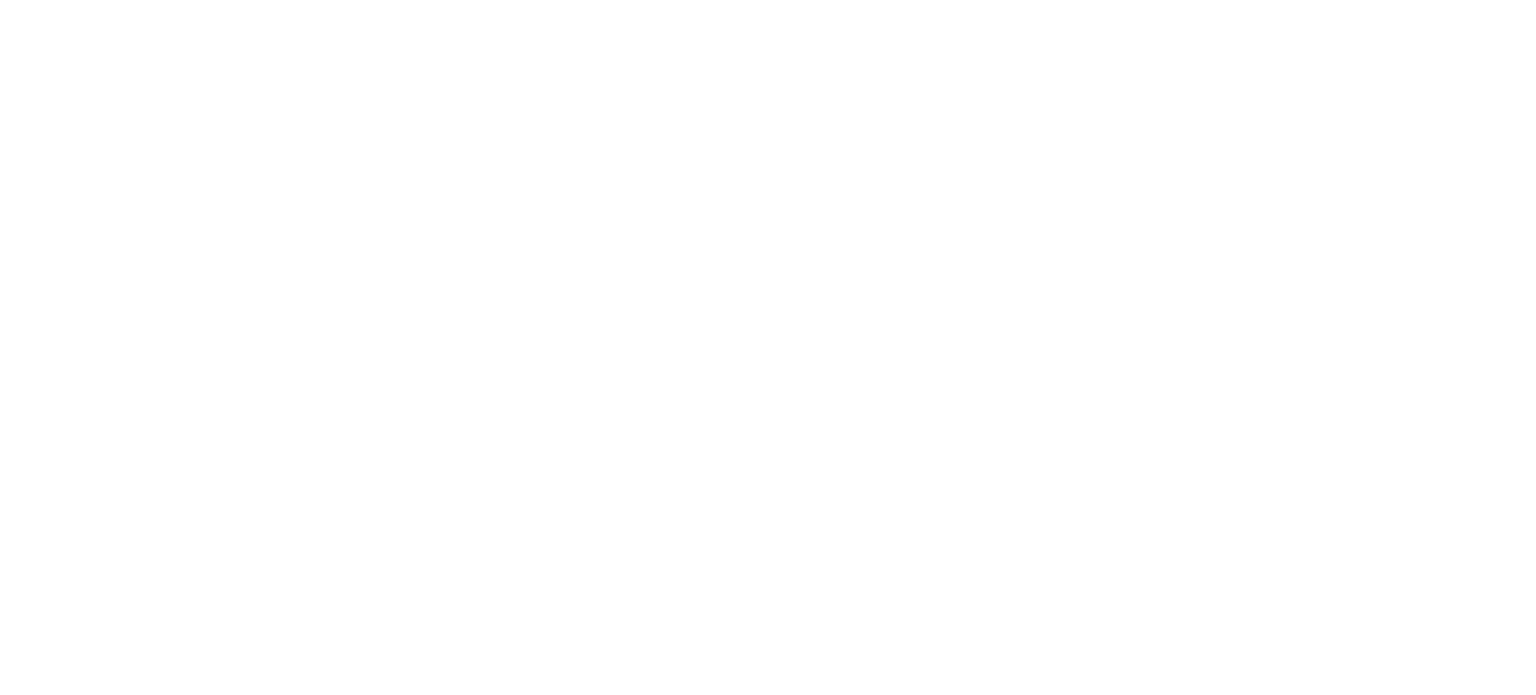 scroll, scrollTop: 0, scrollLeft: 0, axis: both 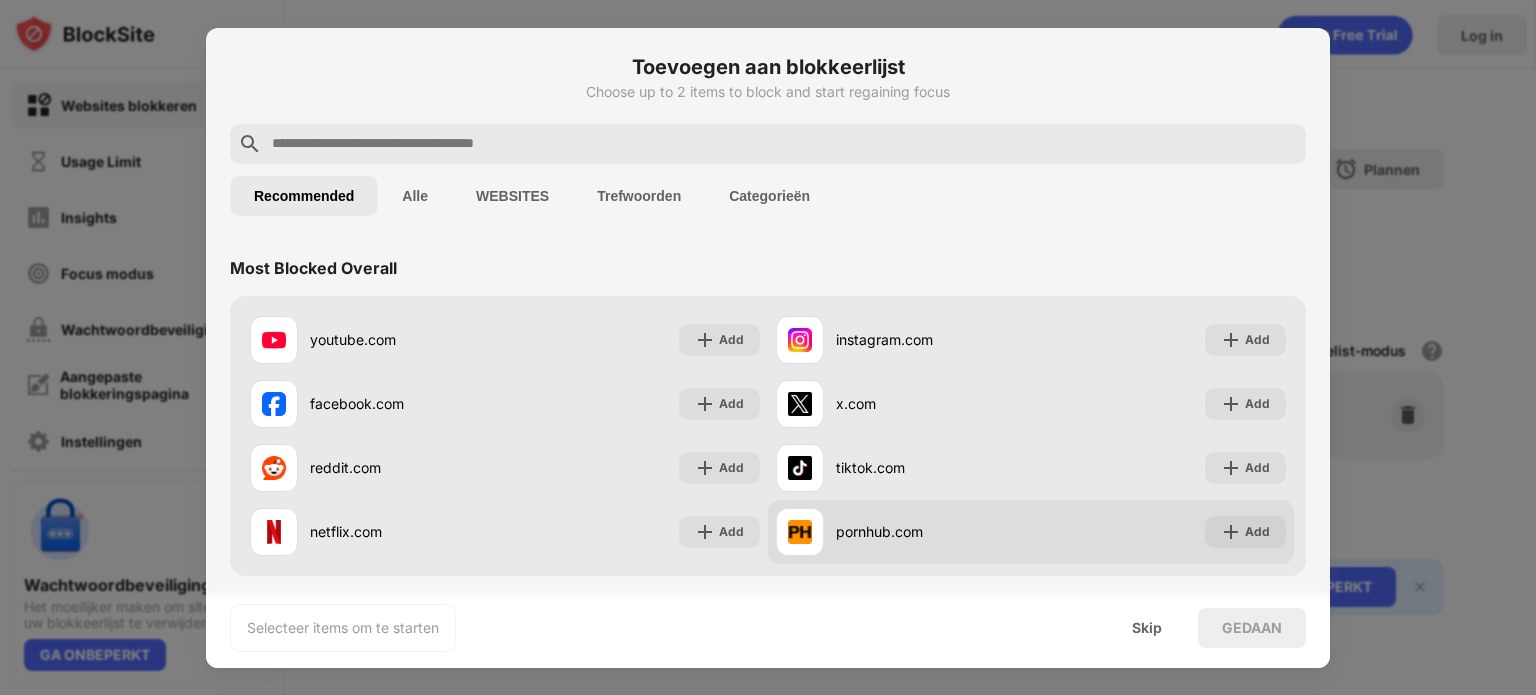 click on "pornhub.com Add" at bounding box center (1031, 532) 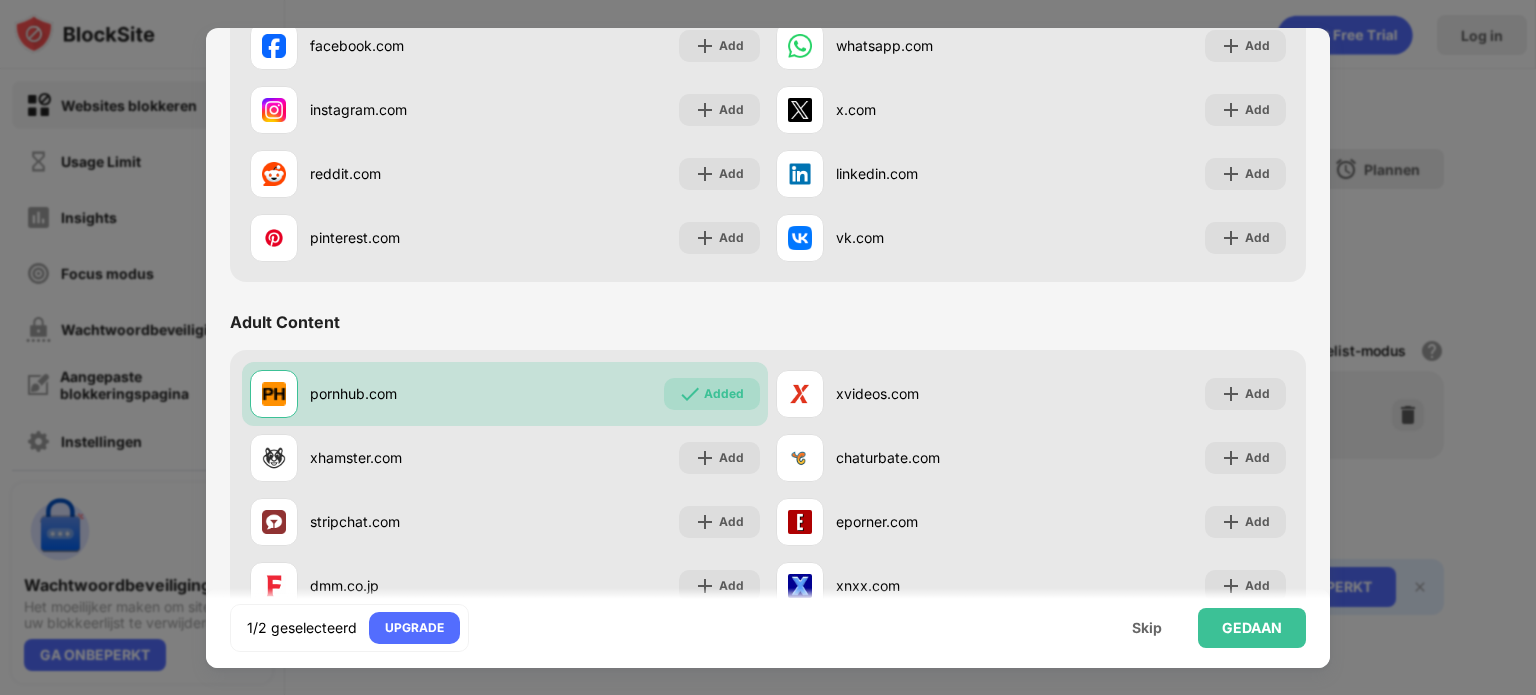 scroll, scrollTop: 651, scrollLeft: 0, axis: vertical 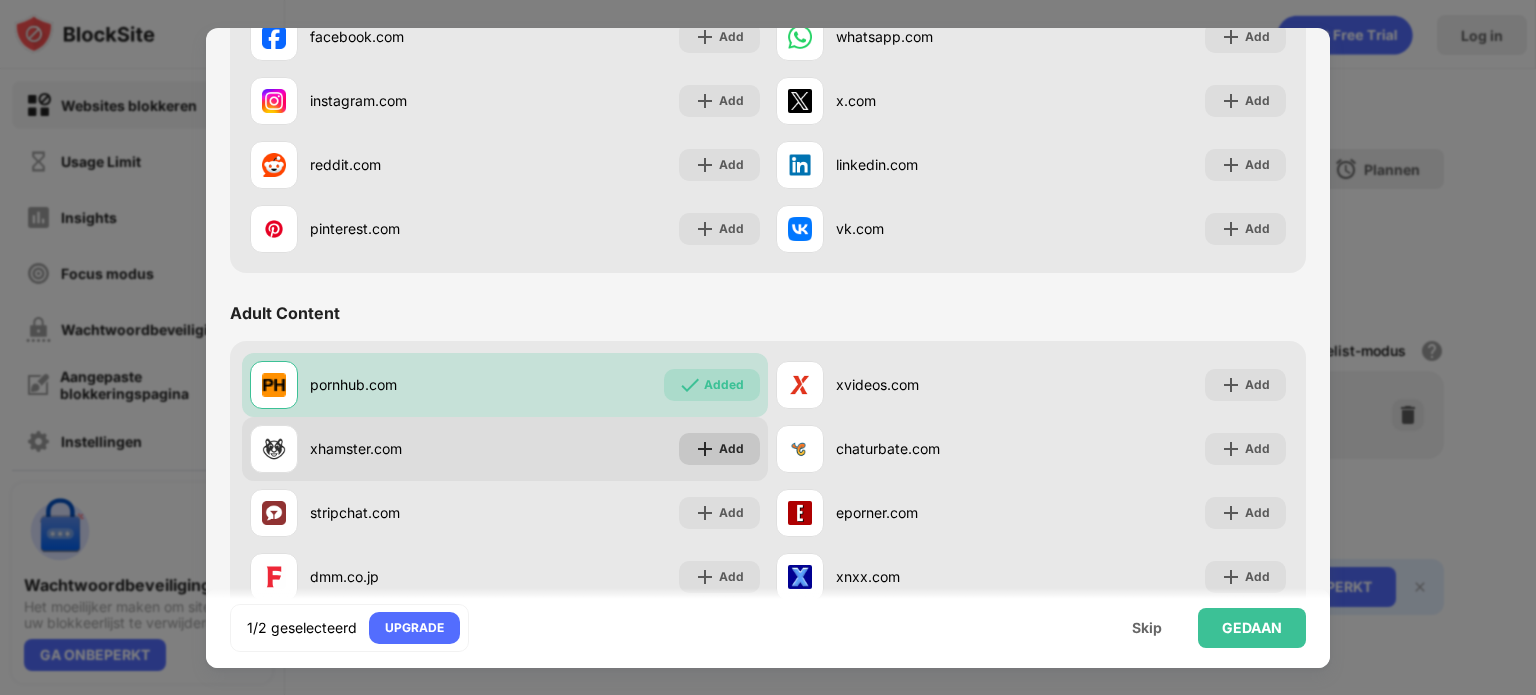 click on "Add" at bounding box center [719, 449] 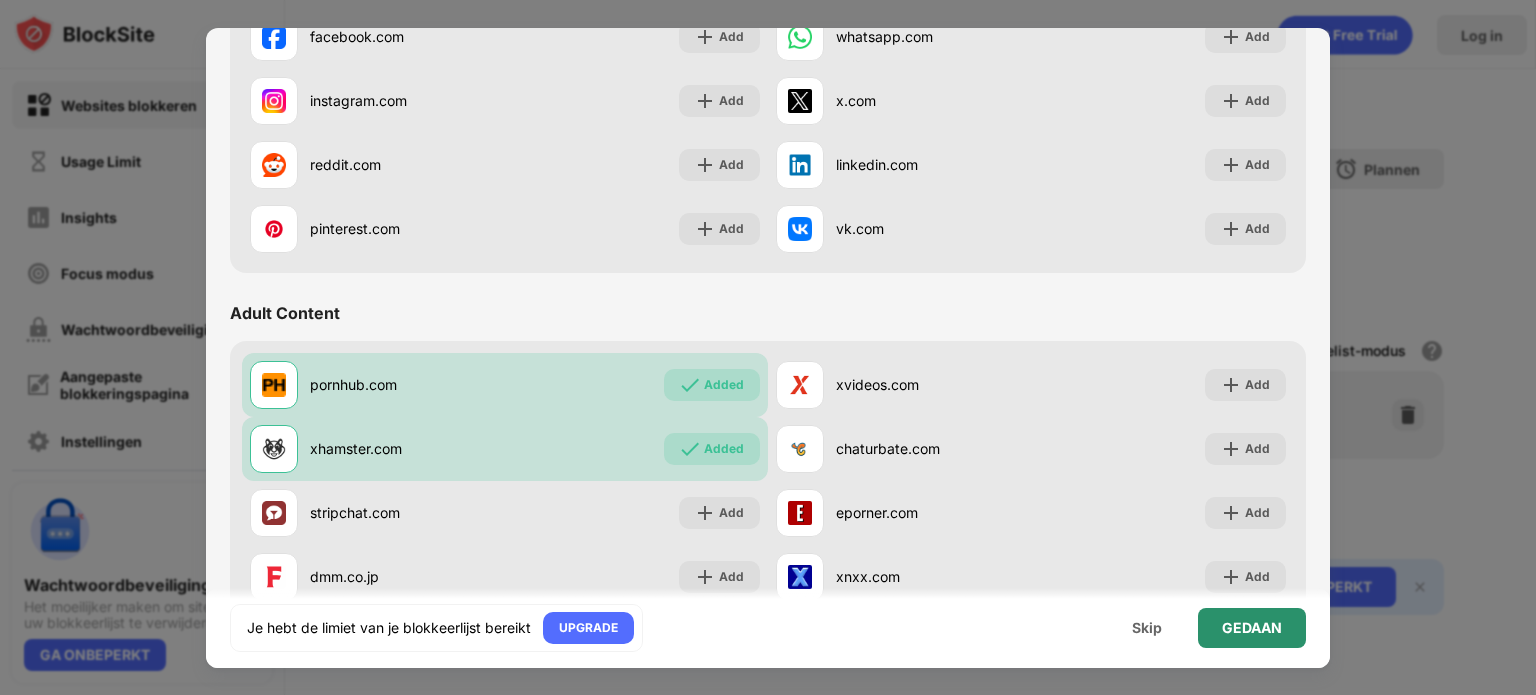 click on "GEDAAN" at bounding box center (1252, 628) 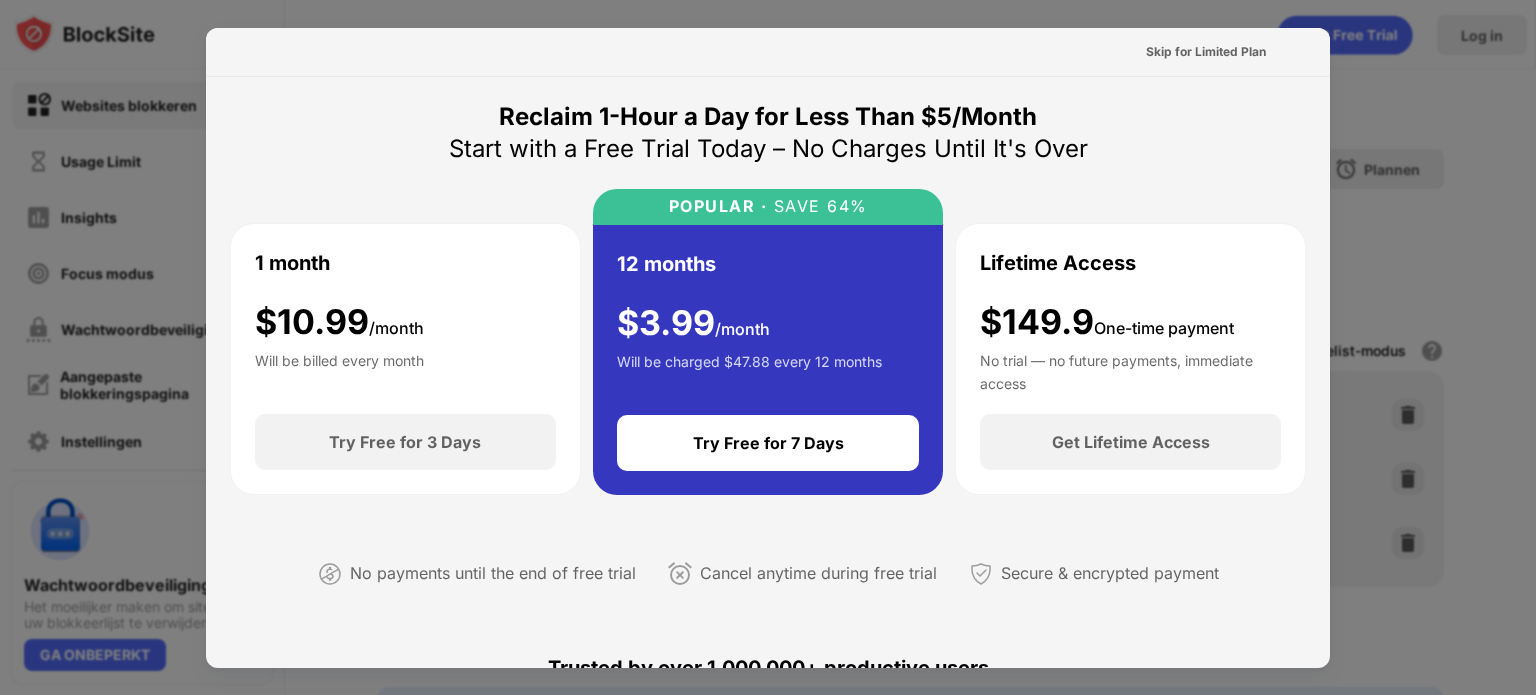 click at bounding box center [768, 347] 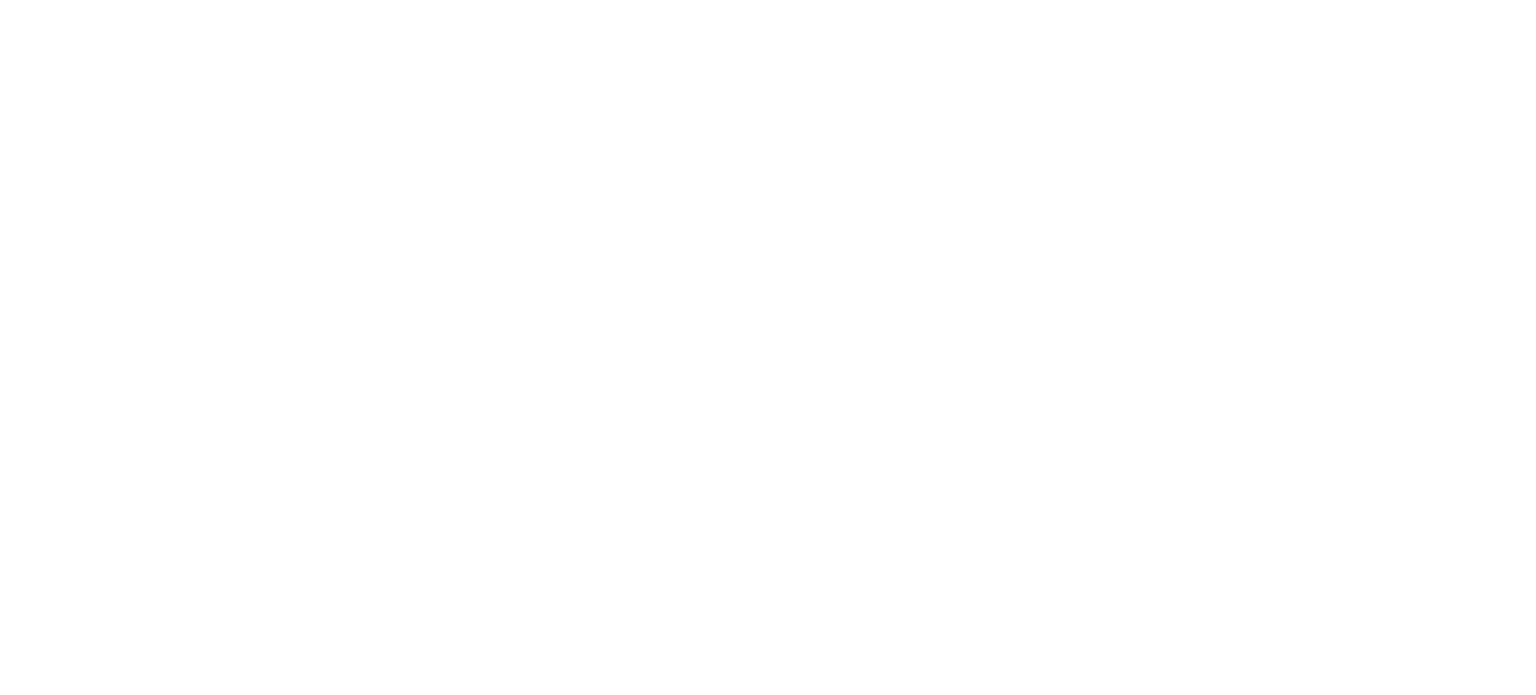 scroll, scrollTop: 0, scrollLeft: 0, axis: both 